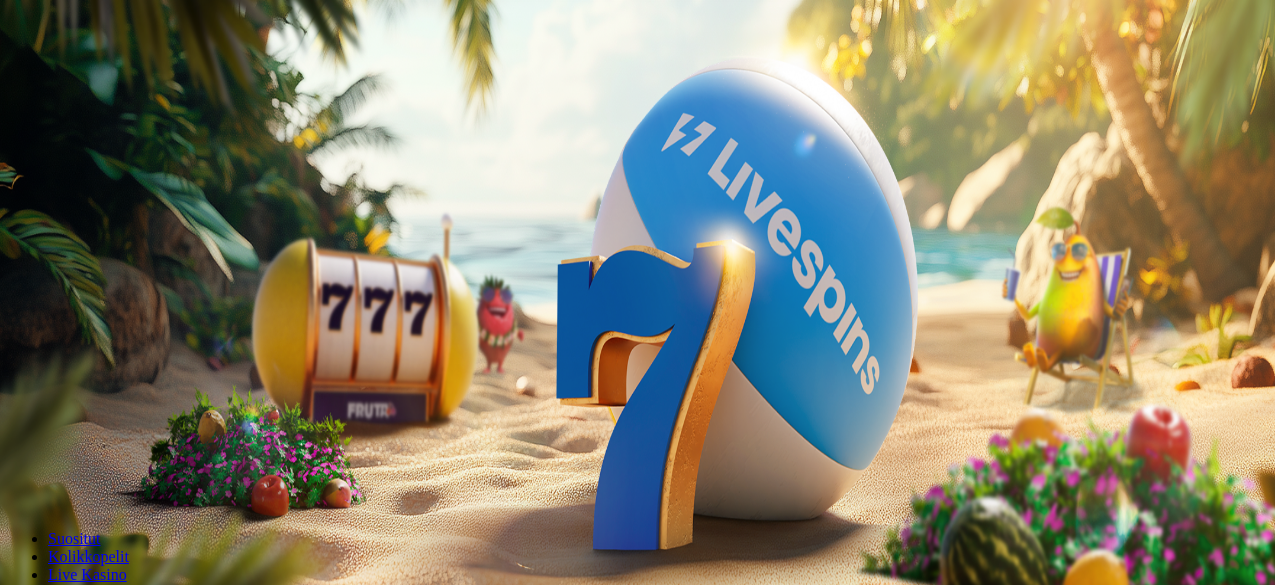 scroll, scrollTop: 0, scrollLeft: 0, axis: both 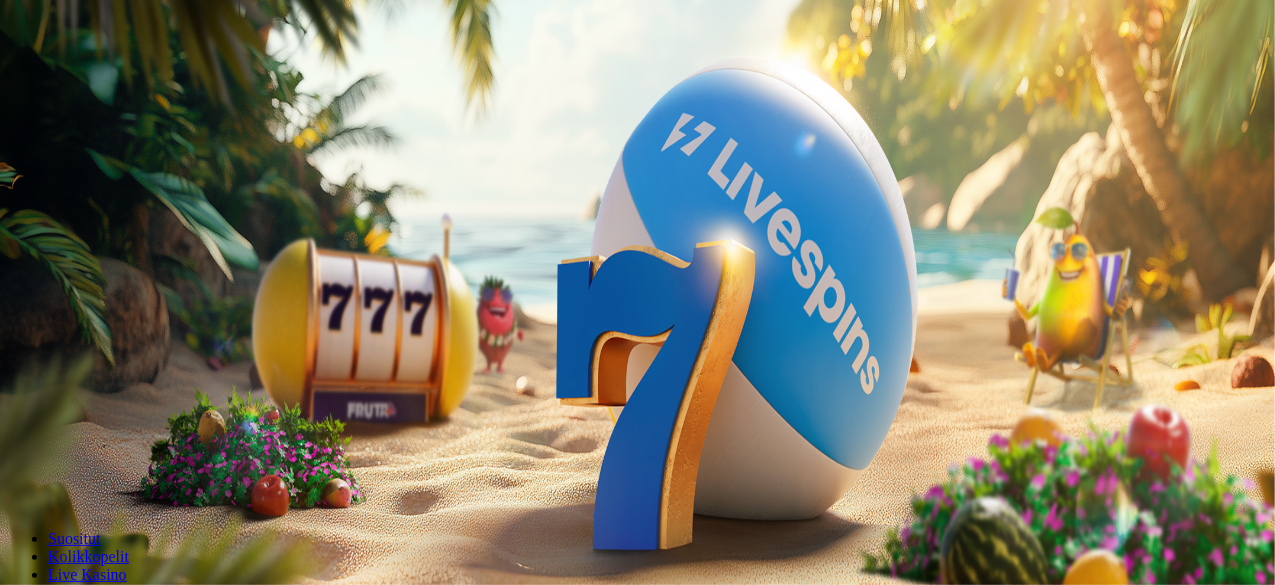 click on "Ymmärrän" at bounding box center [151, 5176] 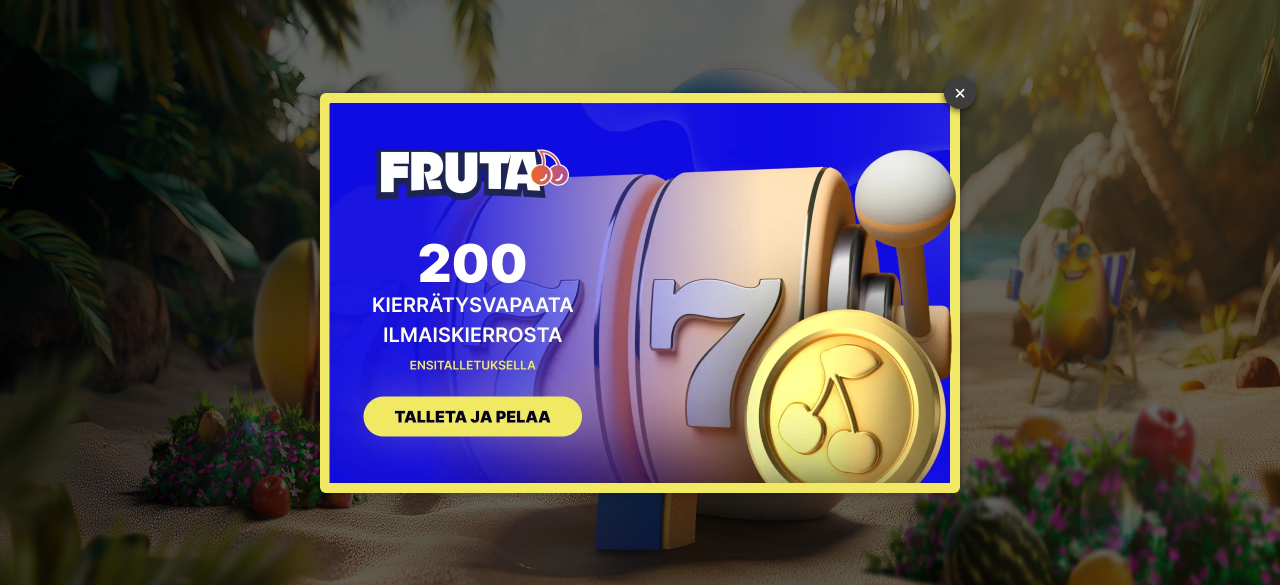 click on "×" at bounding box center [960, 93] 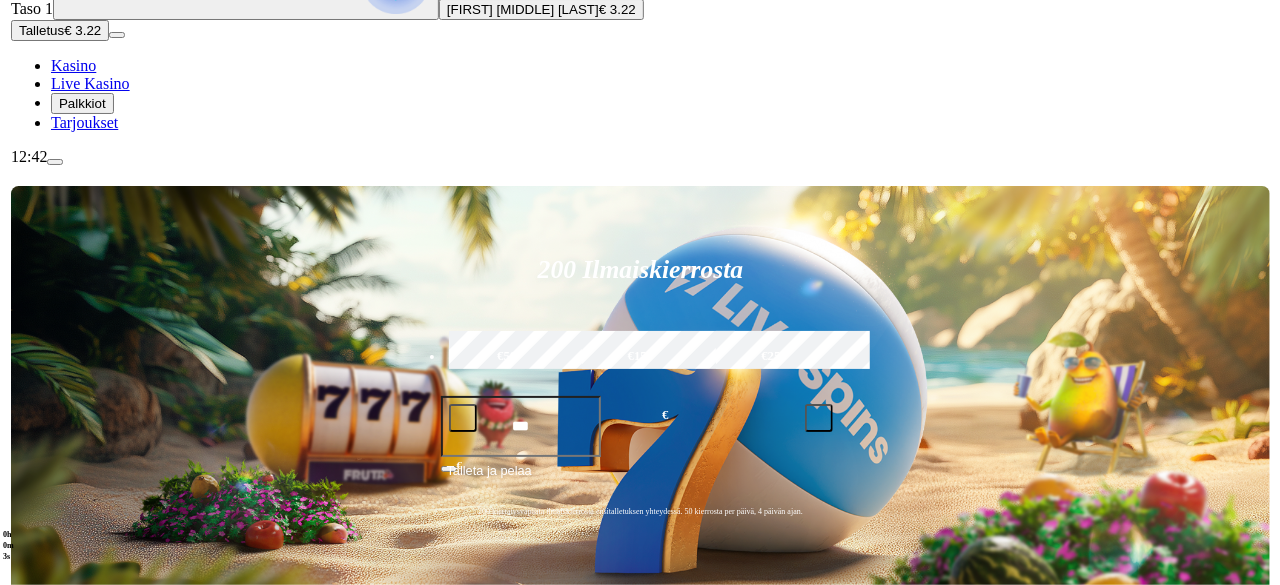 scroll, scrollTop: 200, scrollLeft: 0, axis: vertical 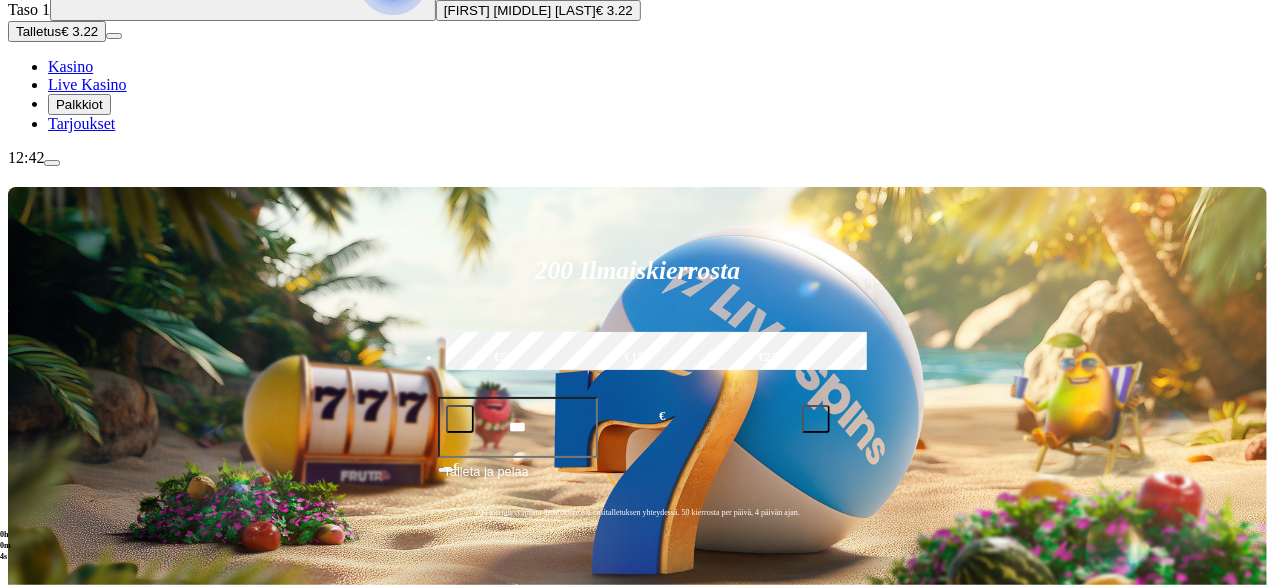 click on "Palkkiot" at bounding box center [79, 104] 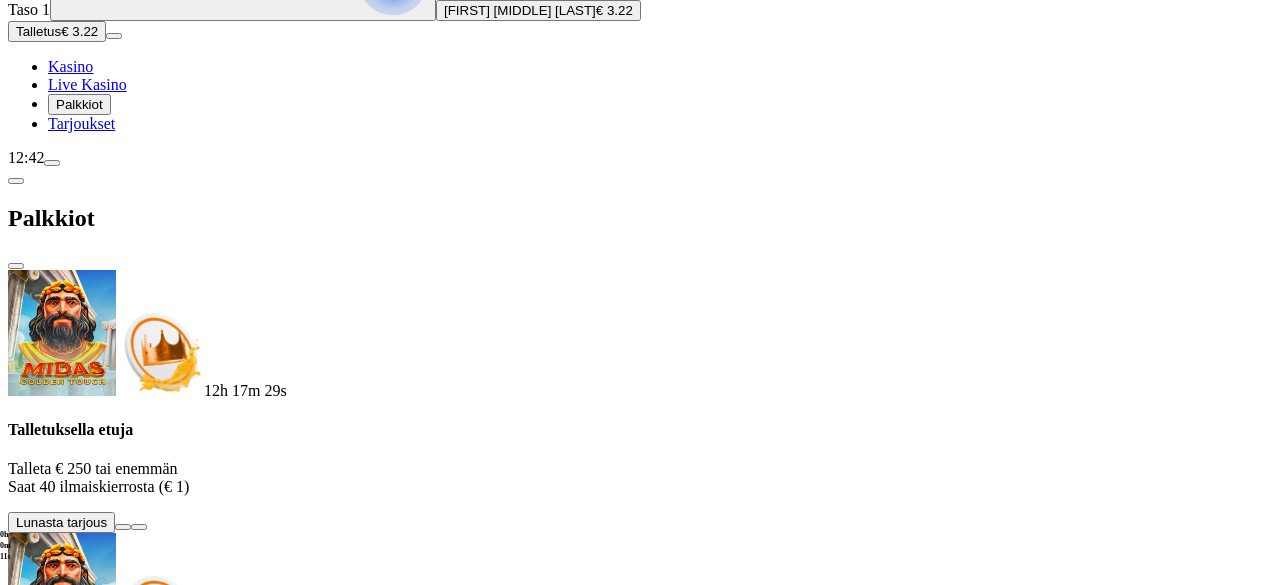 scroll, scrollTop: 0, scrollLeft: 0, axis: both 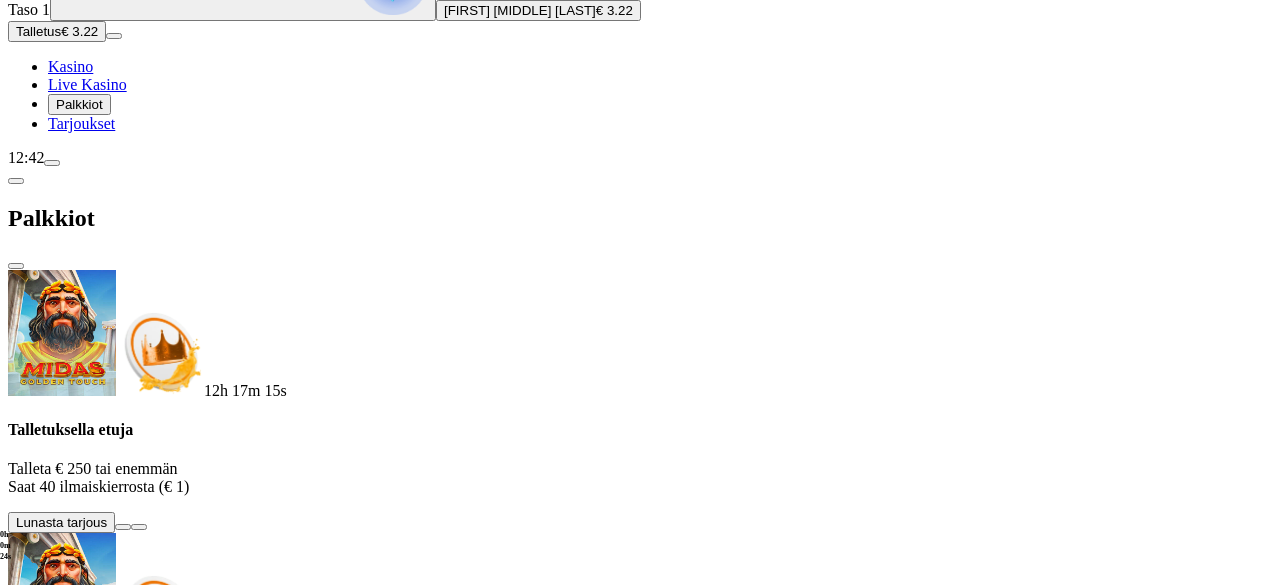 click on "Talletus" at bounding box center (38, 31) 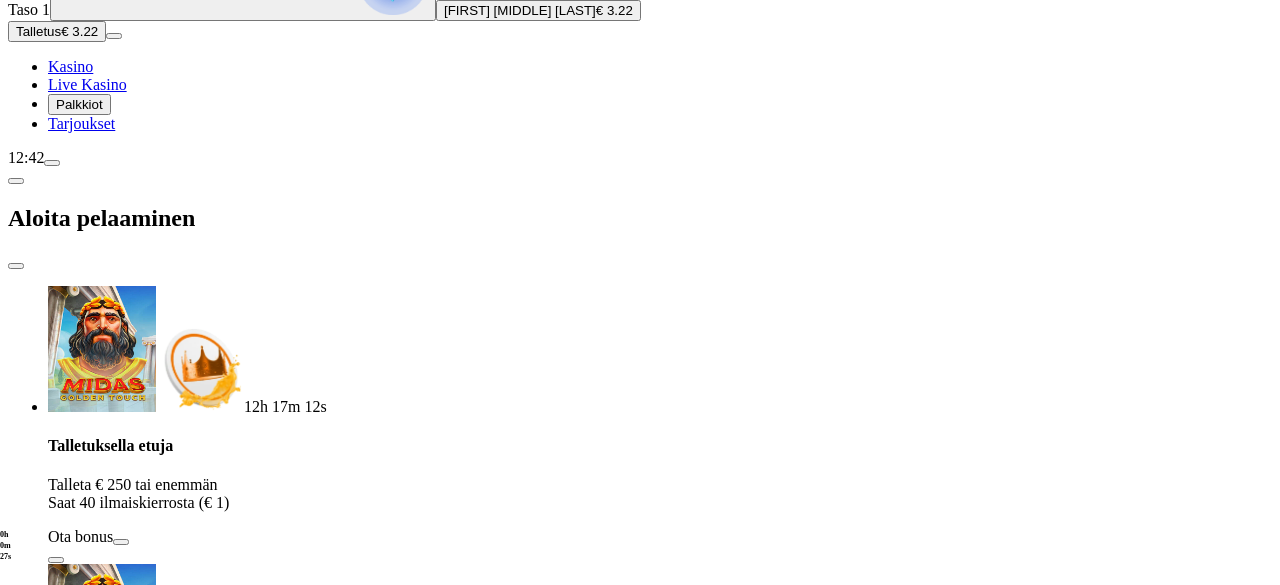 click on "***" at bounding box center [77, 1642] 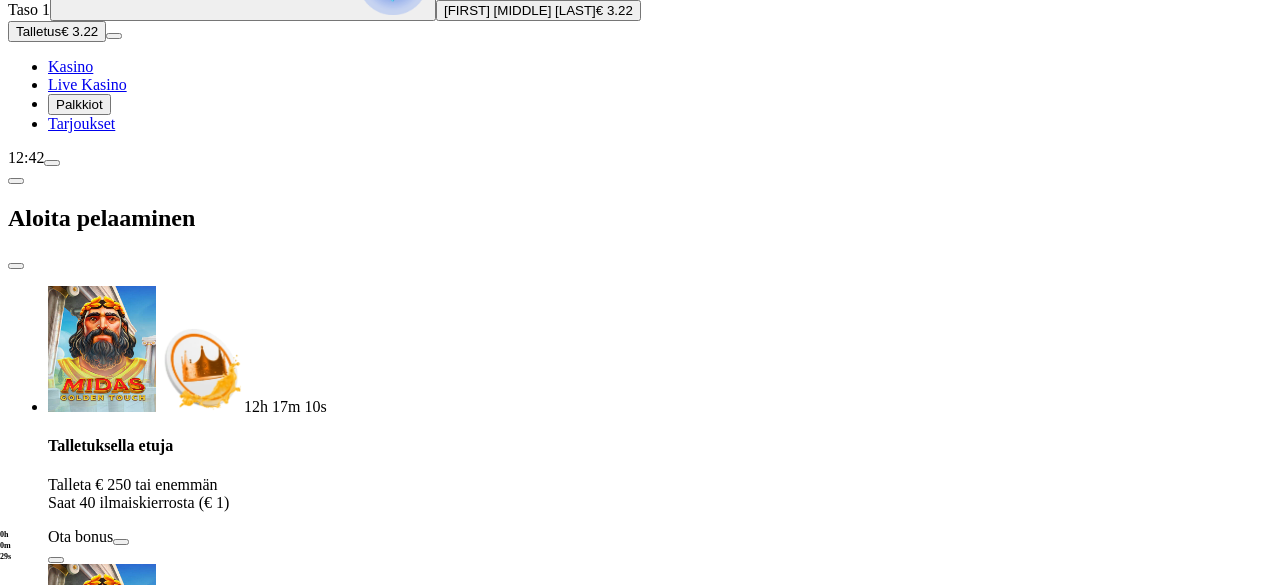 type on "*" 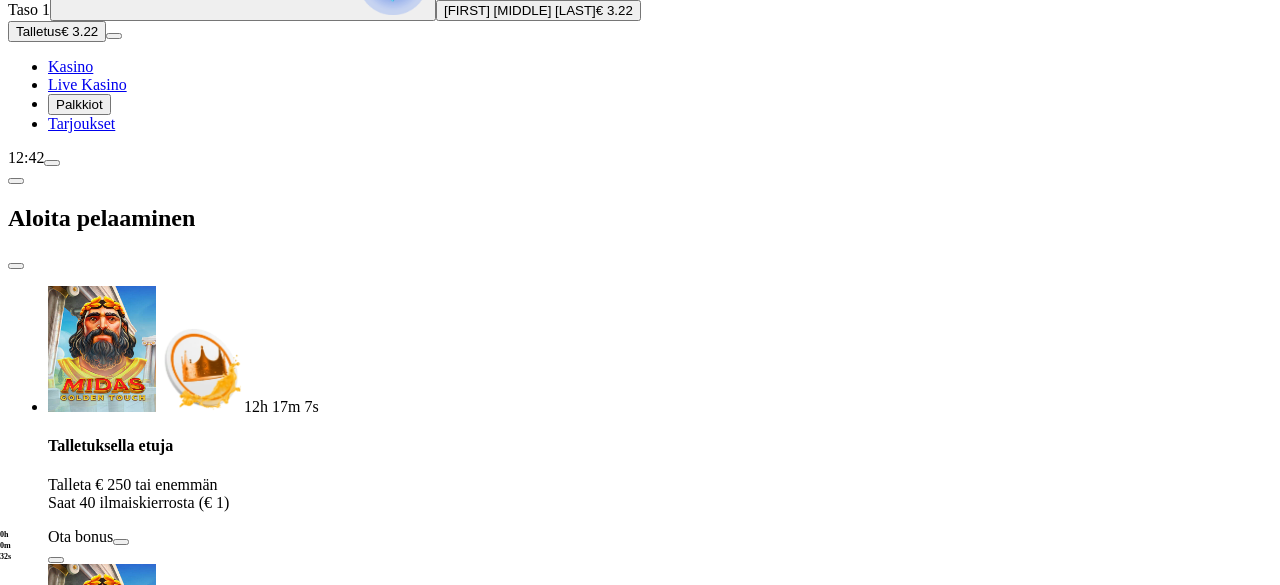 type on "**" 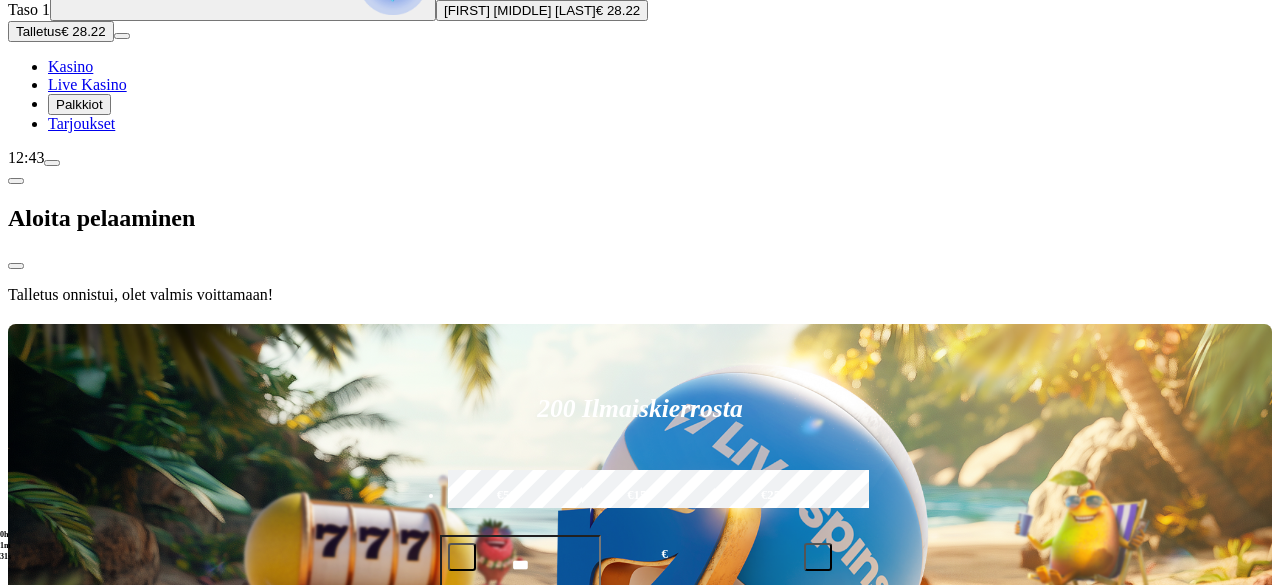 click at bounding box center (640, 320) 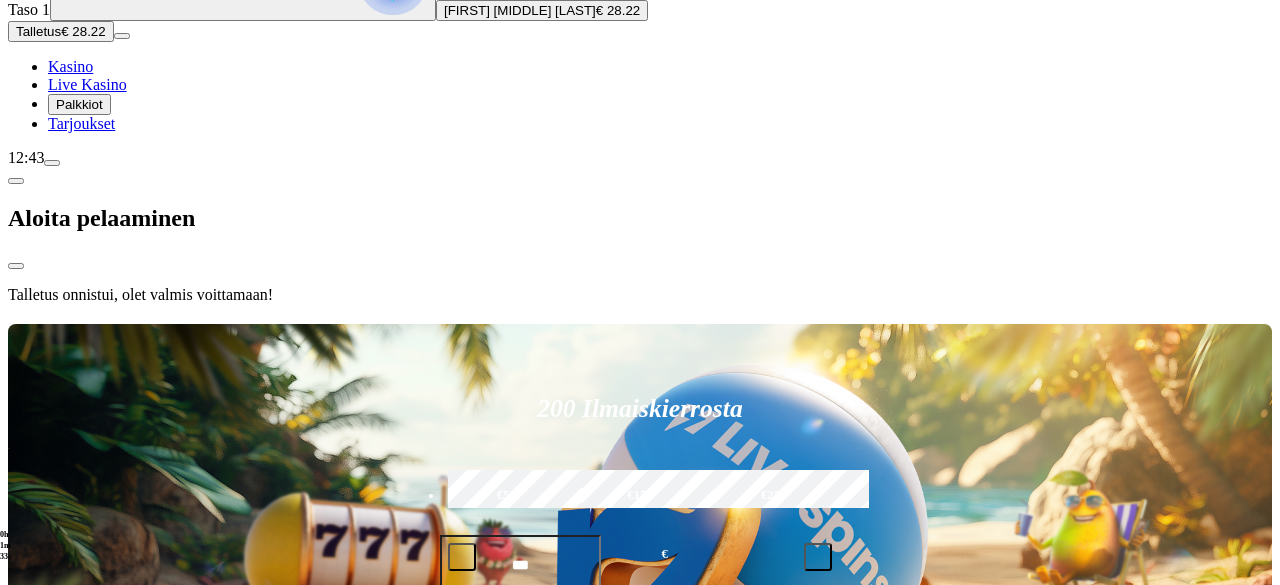 click at bounding box center [640, 320] 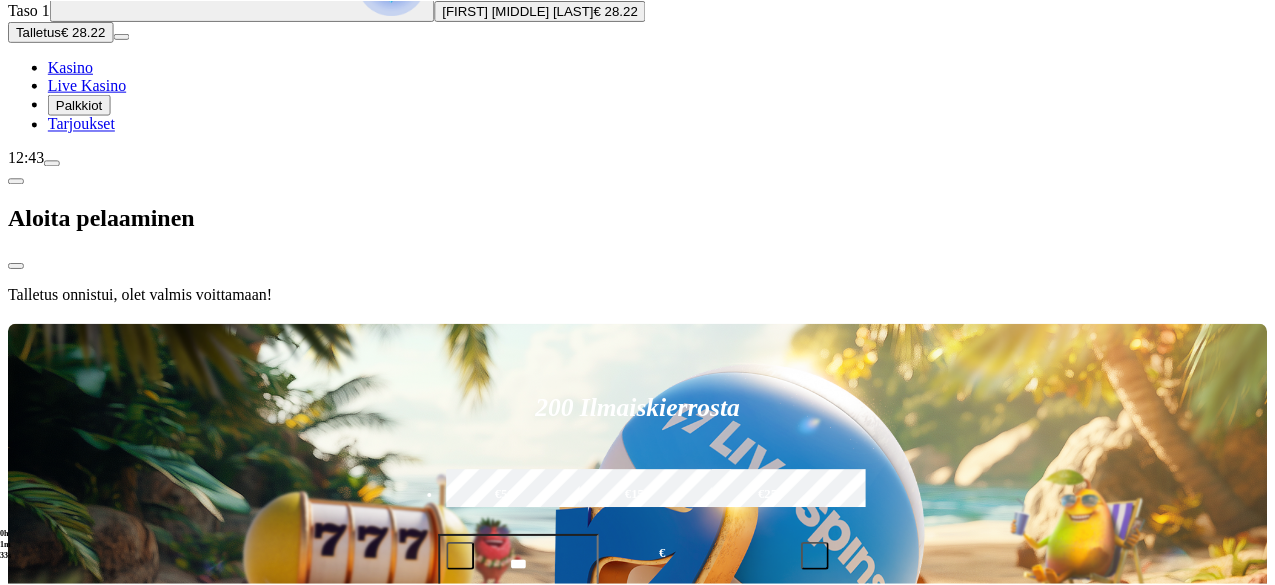 scroll, scrollTop: 0, scrollLeft: 0, axis: both 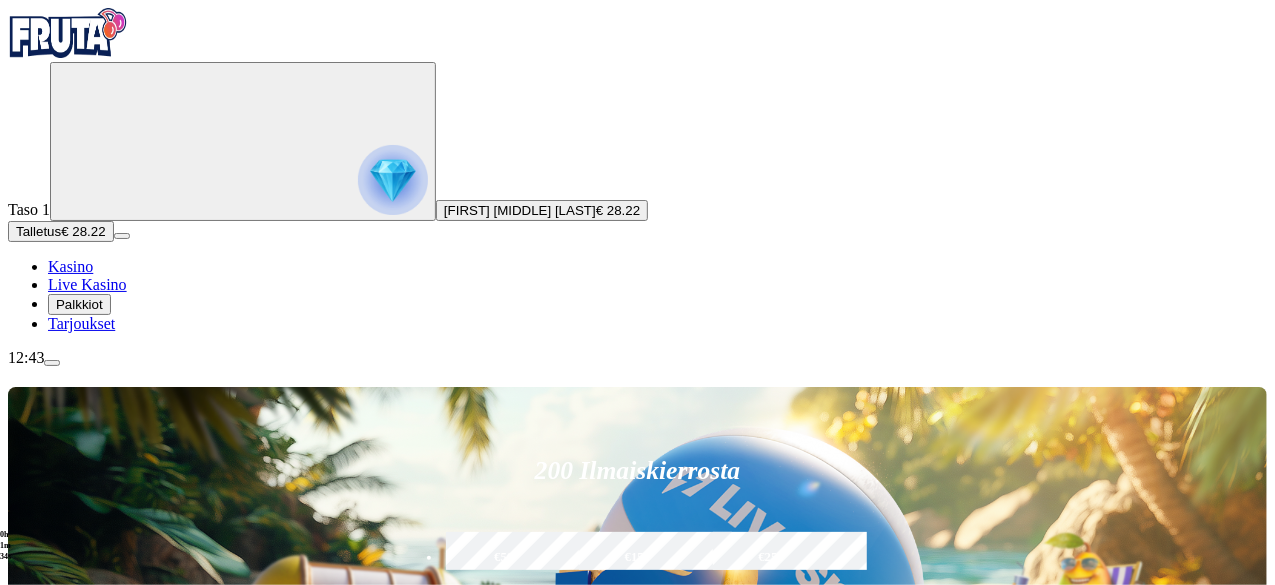 click at bounding box center (897, 898) 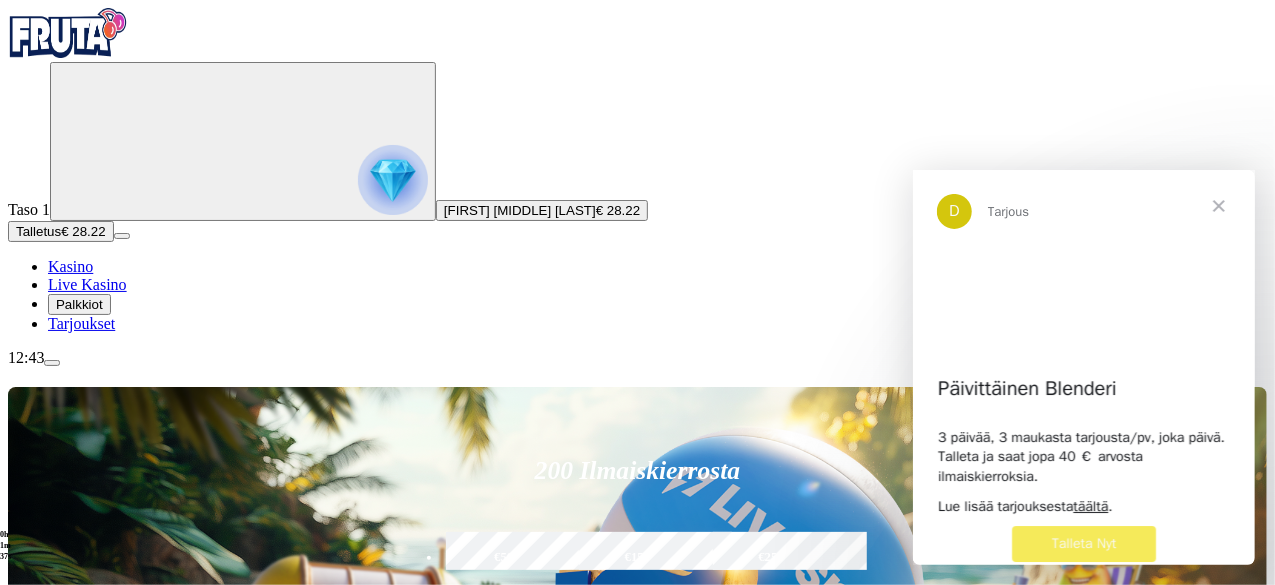 scroll, scrollTop: 0, scrollLeft: 0, axis: both 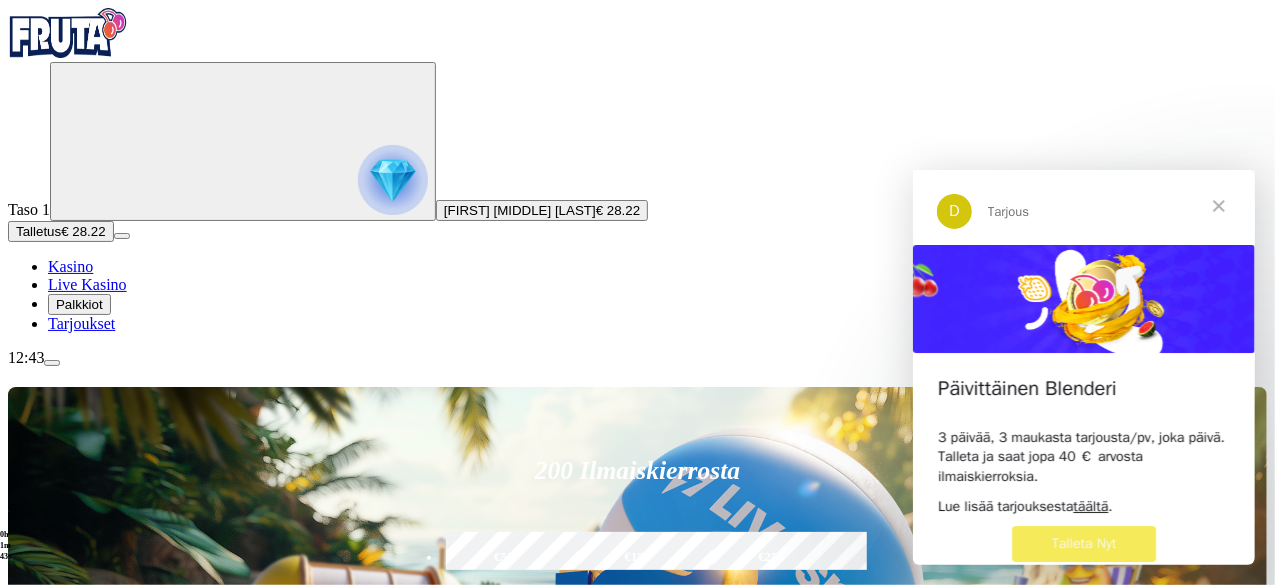 click at bounding box center (1218, 205) 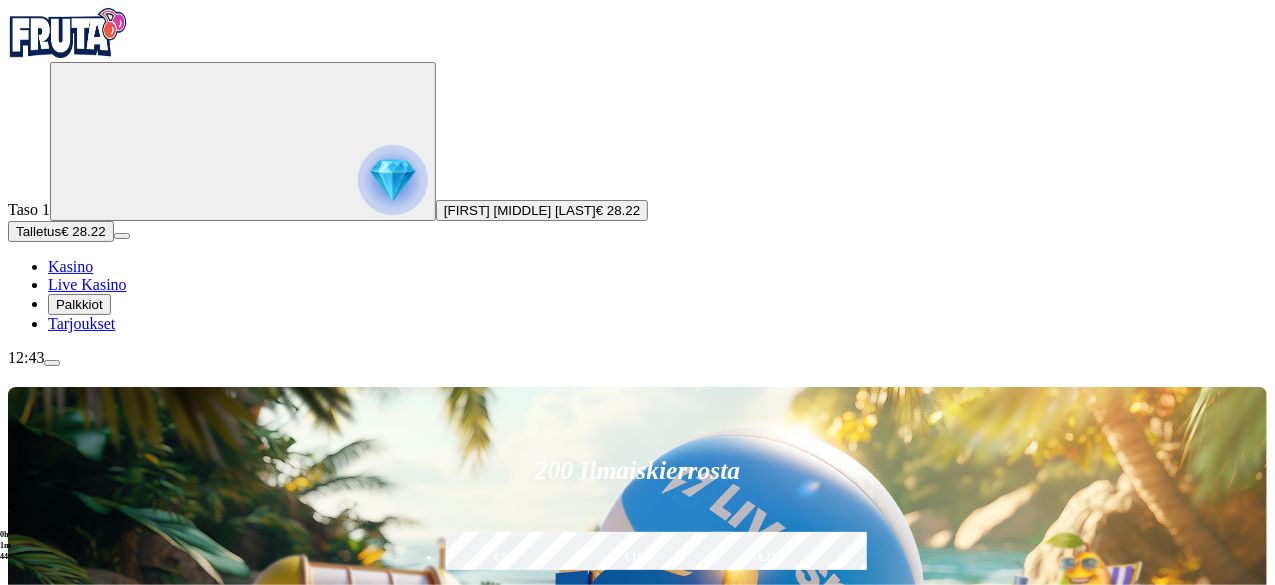 click on "**" at bounding box center [897, 829] 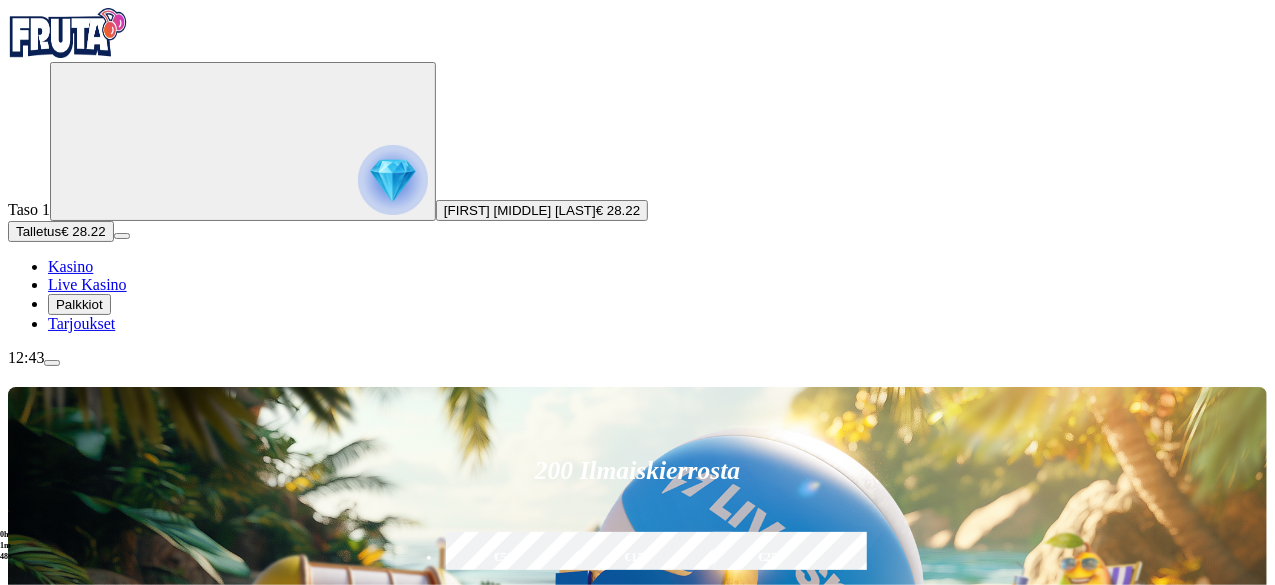 type on "****" 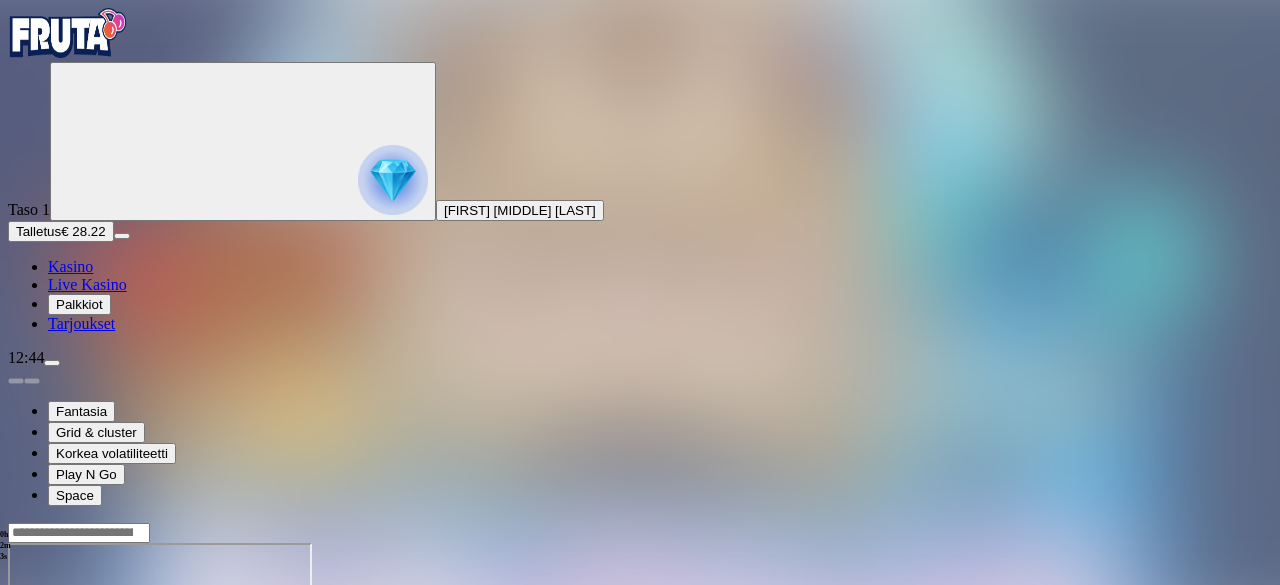 click at bounding box center [48, 715] 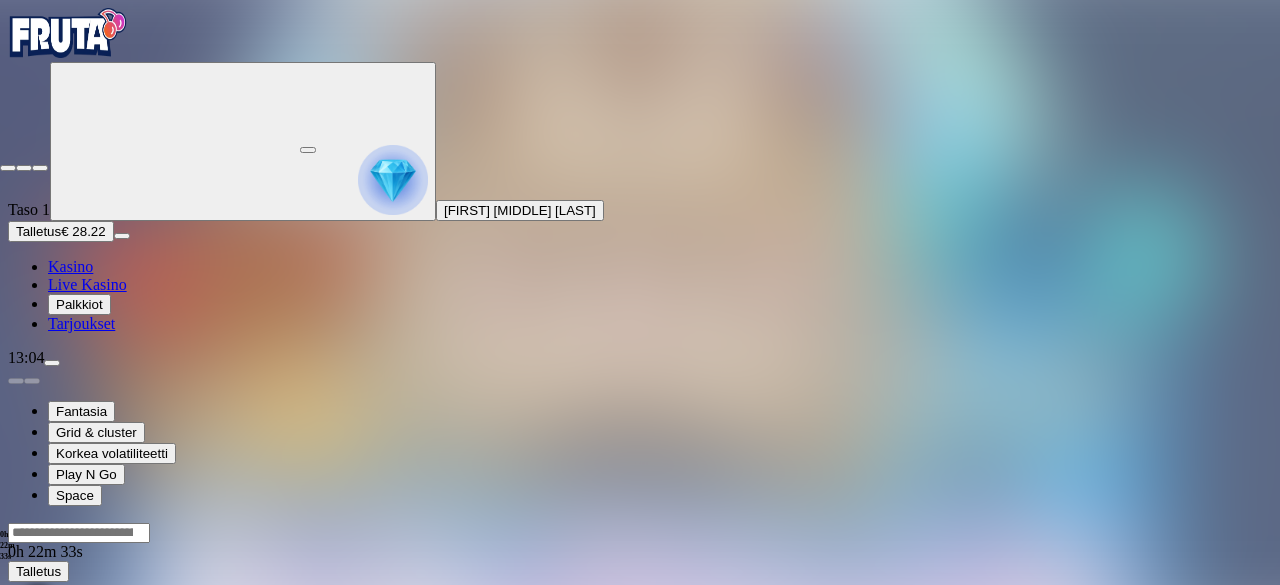 click at bounding box center (40, 168) 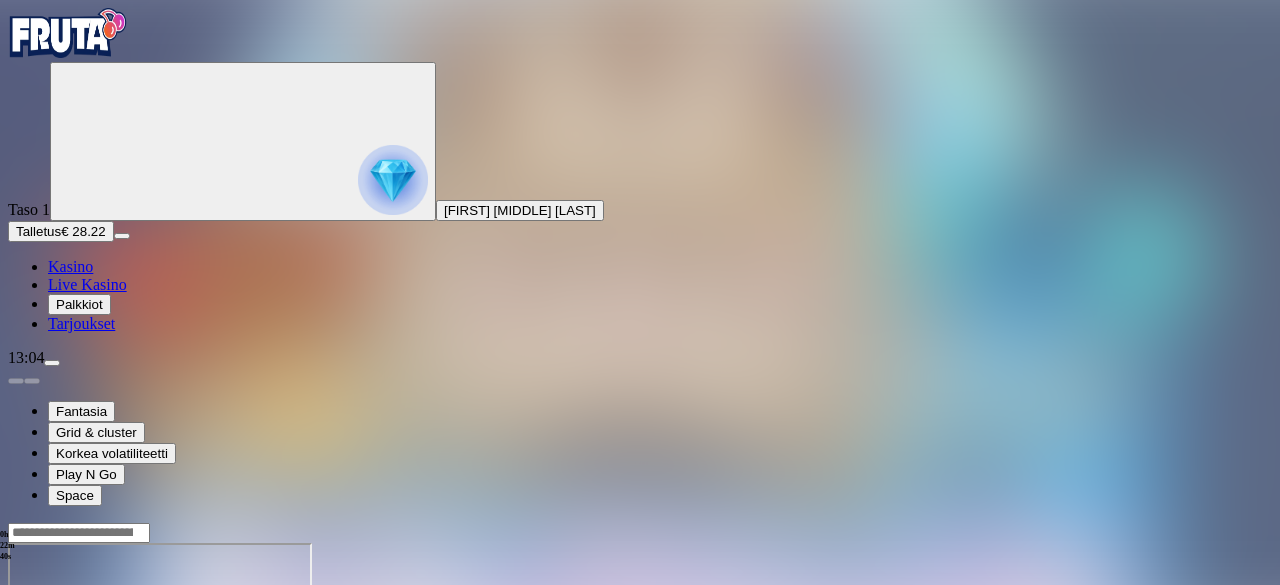 click on "Talletus" at bounding box center (38, 231) 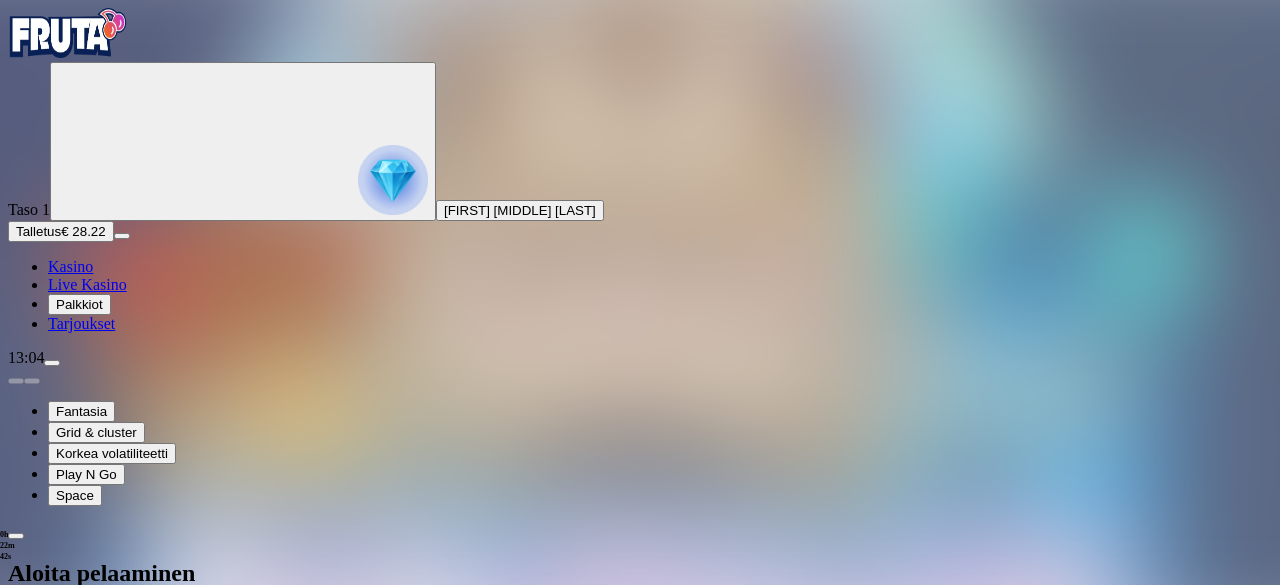 click on "***" at bounding box center (79, 2033) 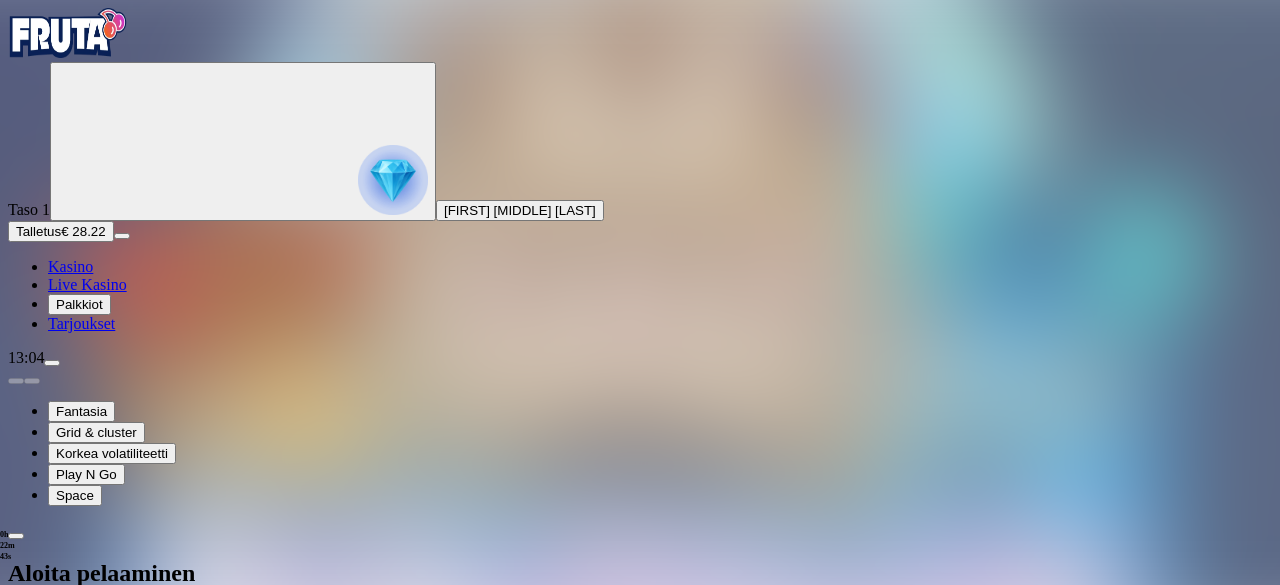 type on "*" 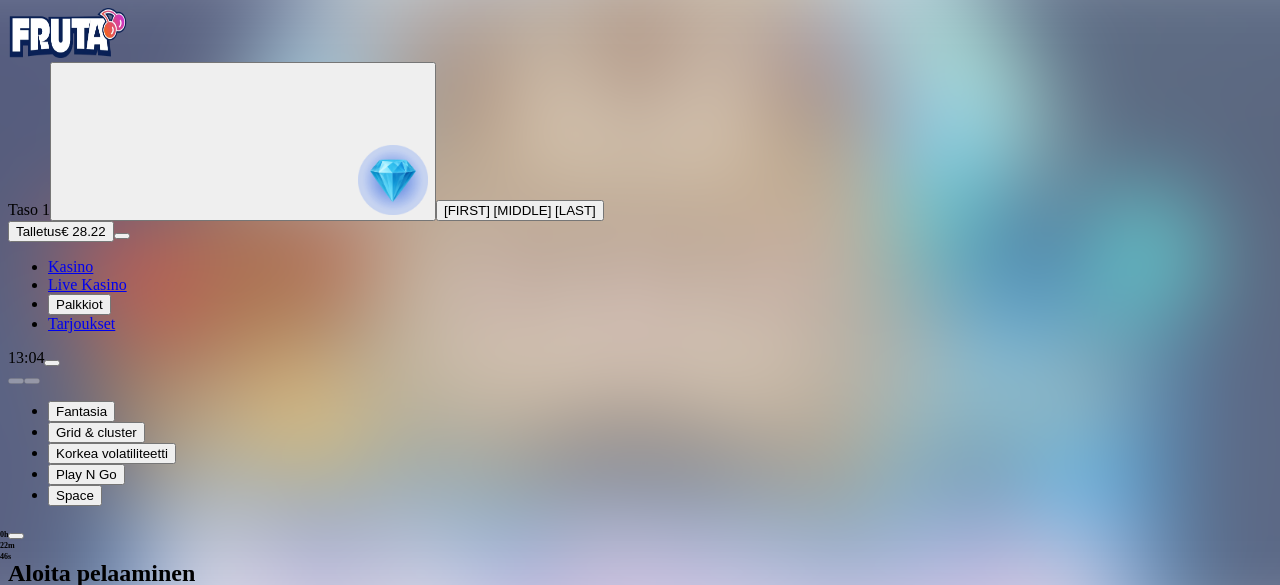 type on "**" 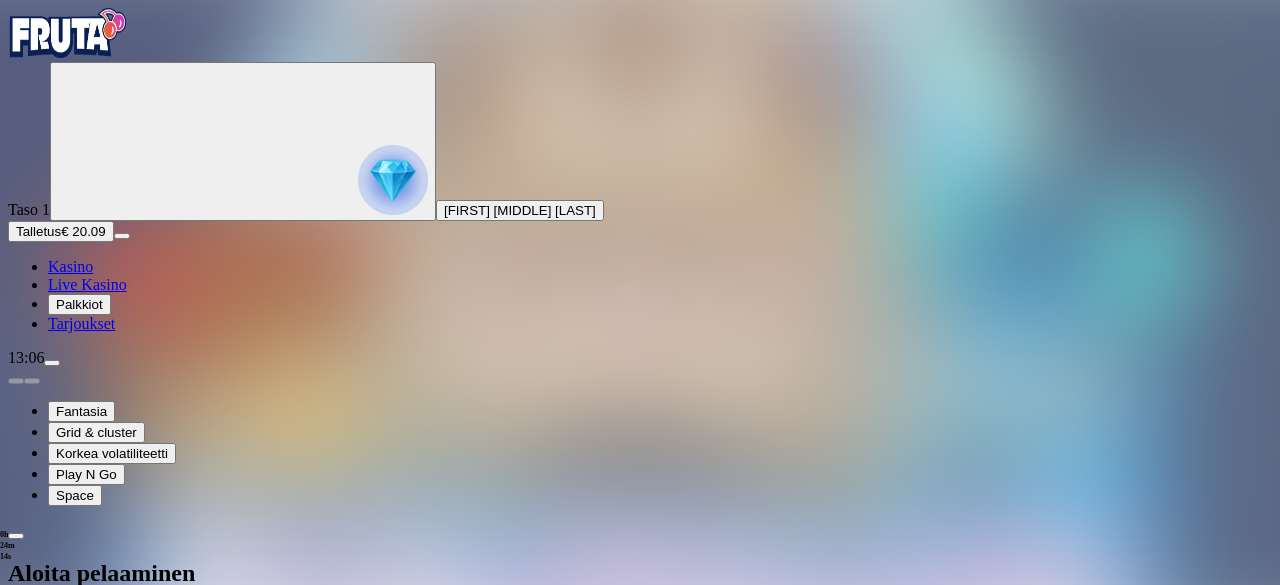 click at bounding box center (640, 675) 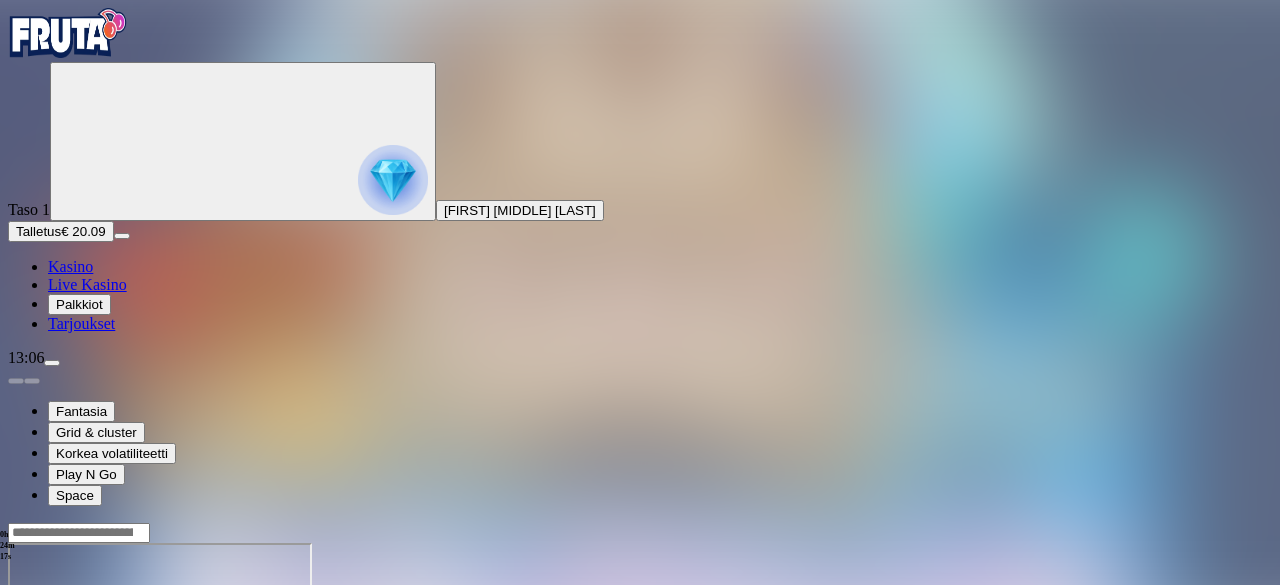 click at bounding box center (48, 715) 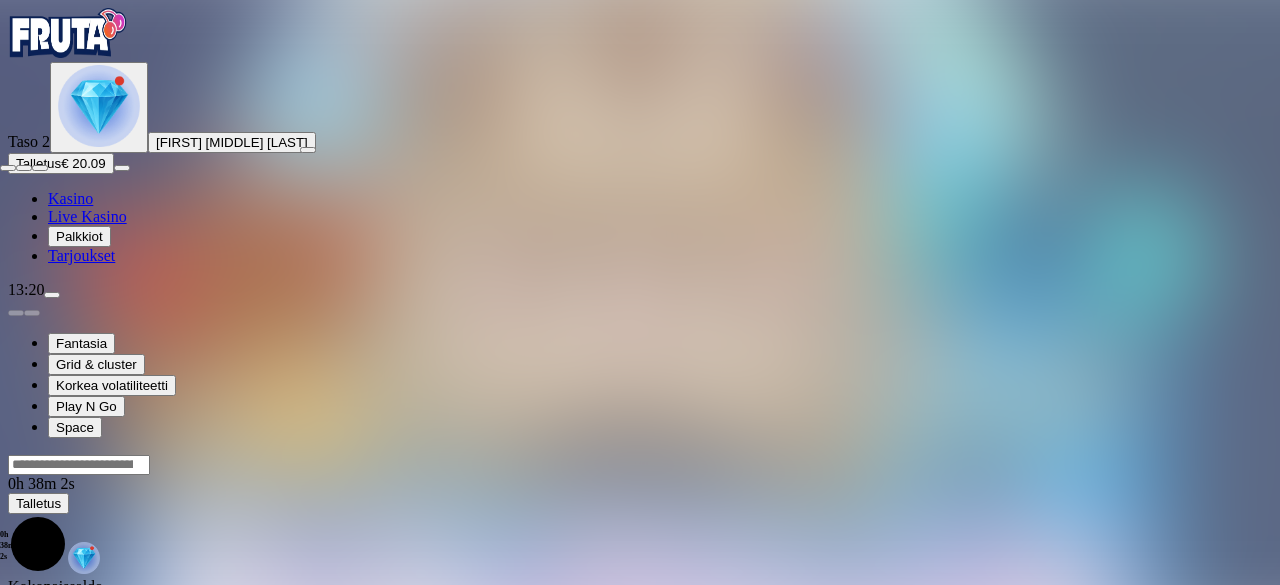 click at bounding box center [8, 168] 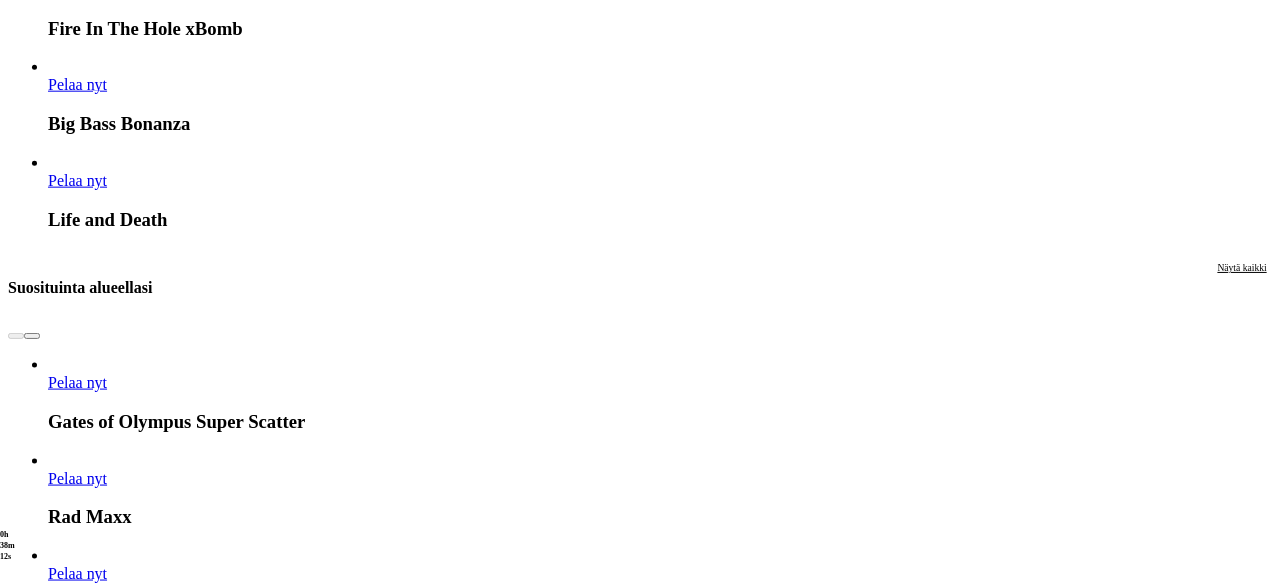 scroll, scrollTop: 1152, scrollLeft: 0, axis: vertical 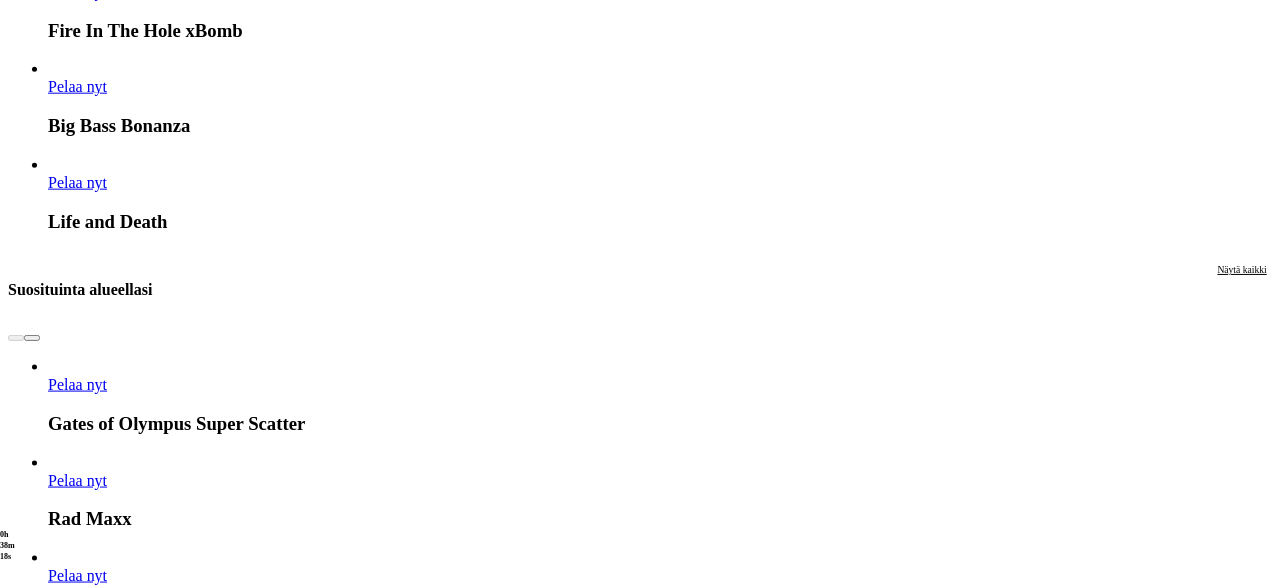 click on "Pelaa nyt" at bounding box center (77, 13861) 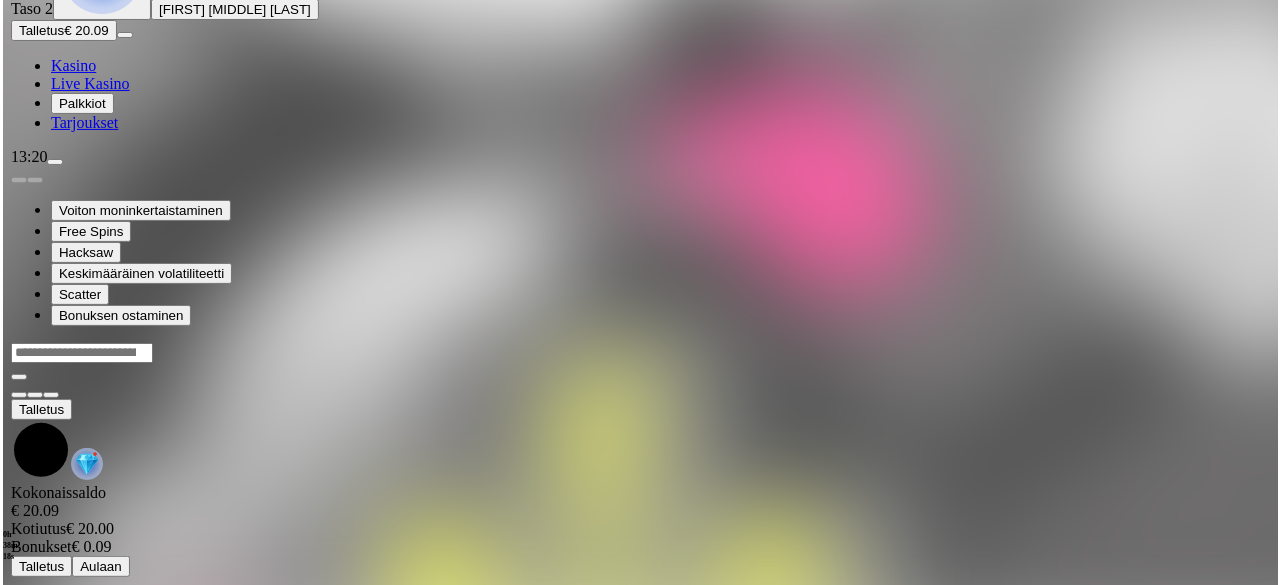 scroll, scrollTop: 0, scrollLeft: 0, axis: both 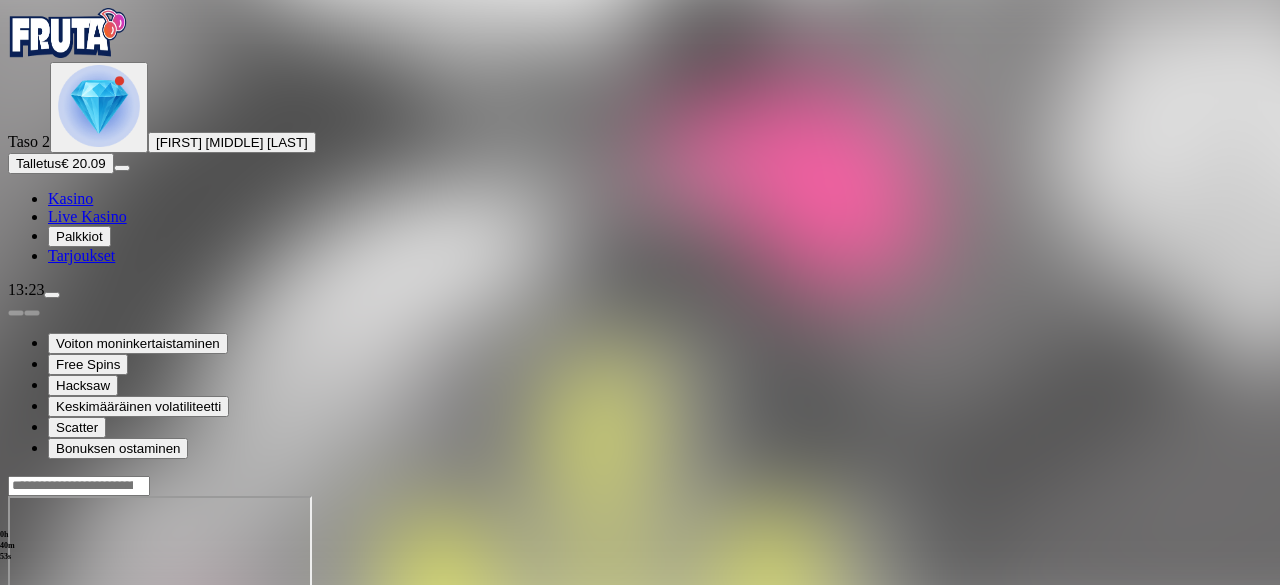 click at bounding box center [99, 106] 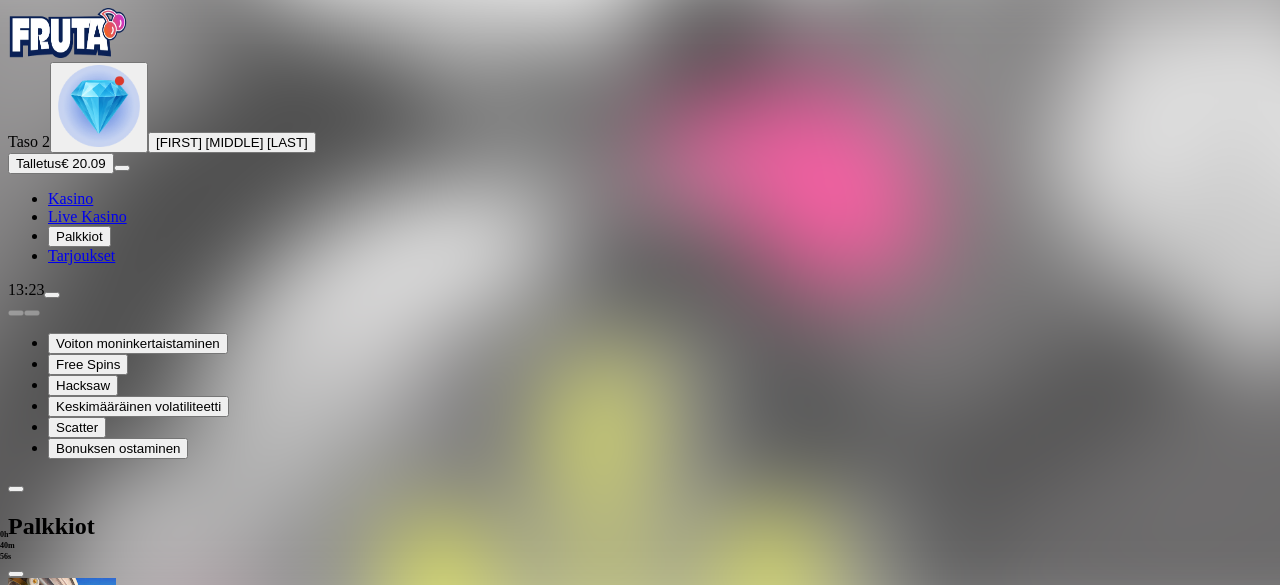 scroll, scrollTop: 460, scrollLeft: 0, axis: vertical 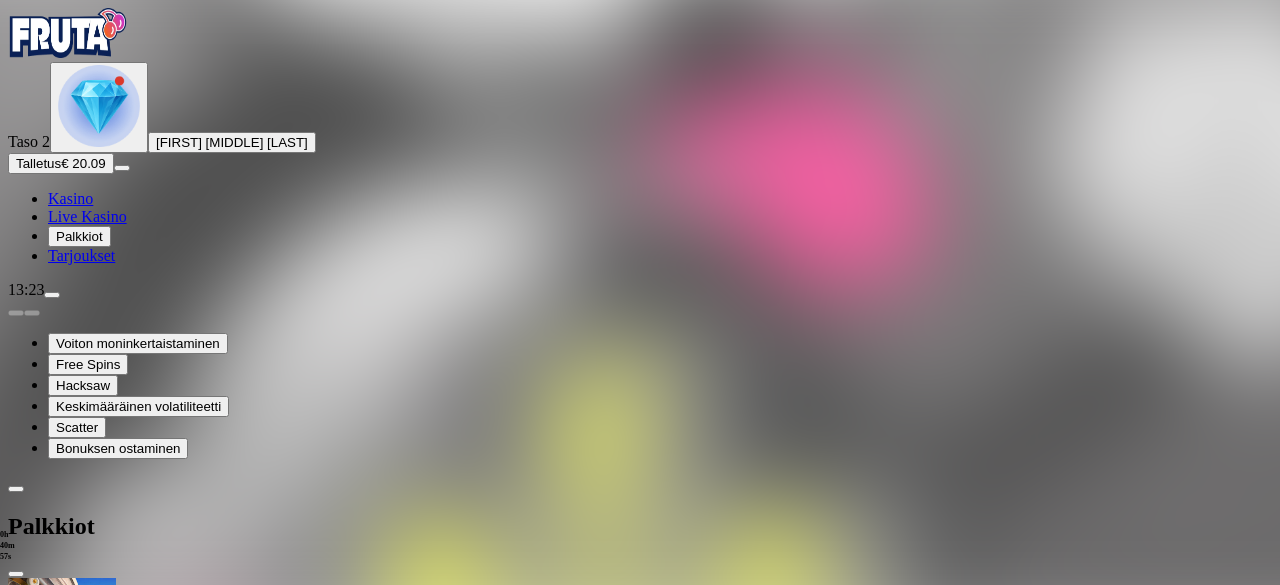 click at bounding box center [112, 1833] 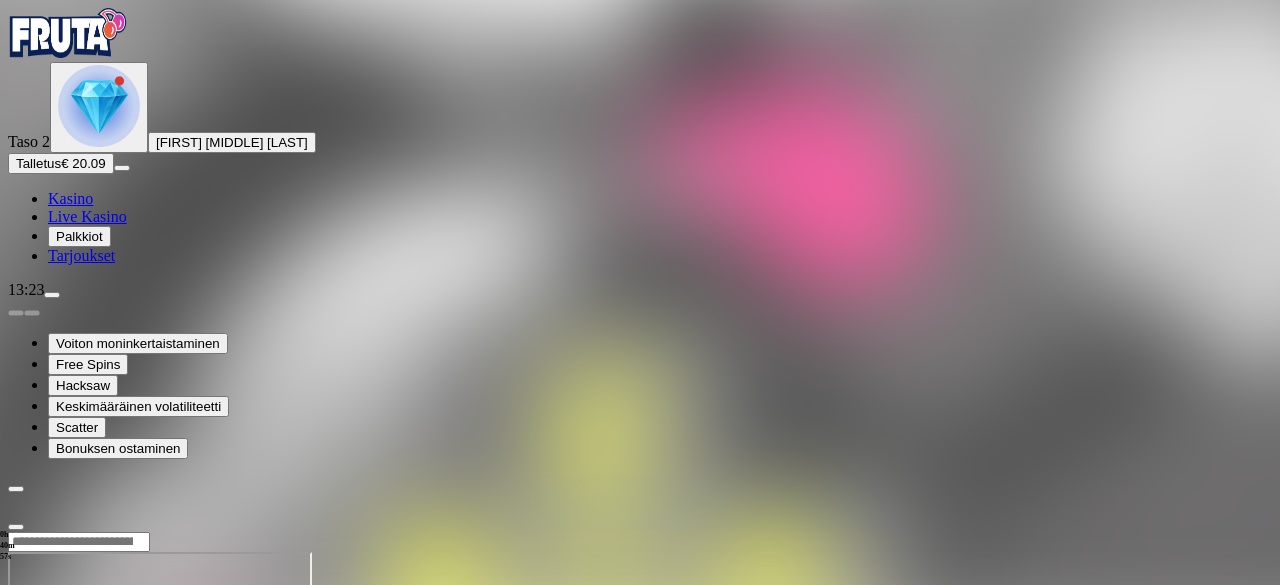 scroll, scrollTop: 0, scrollLeft: 0, axis: both 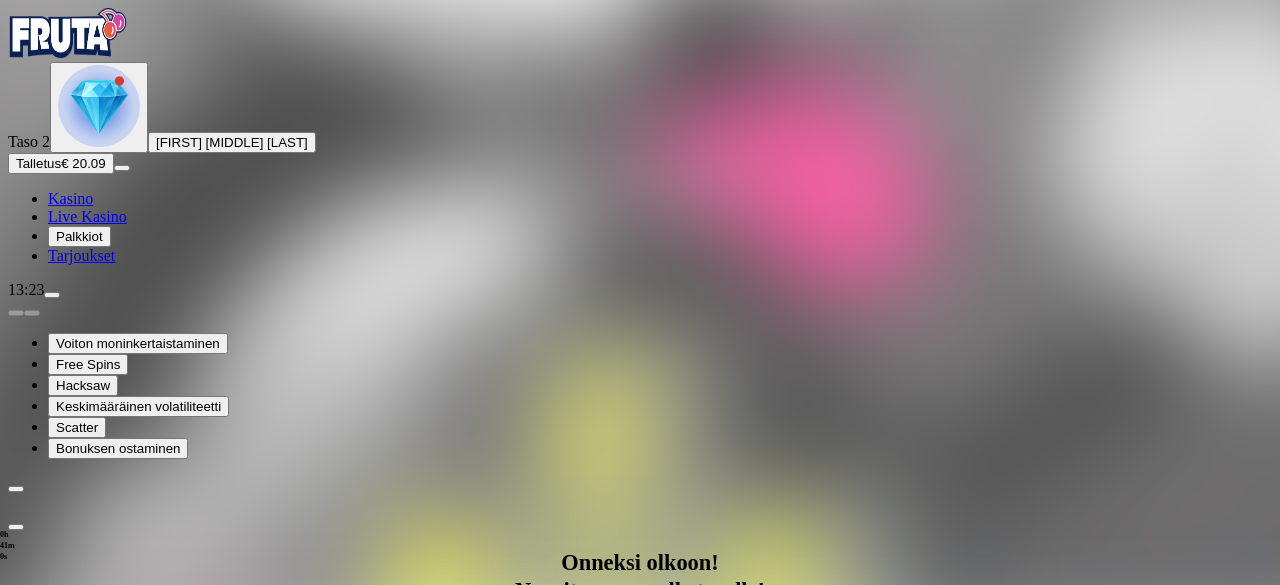 click on "Avaa palkinto" at bounding box center (640, 971) 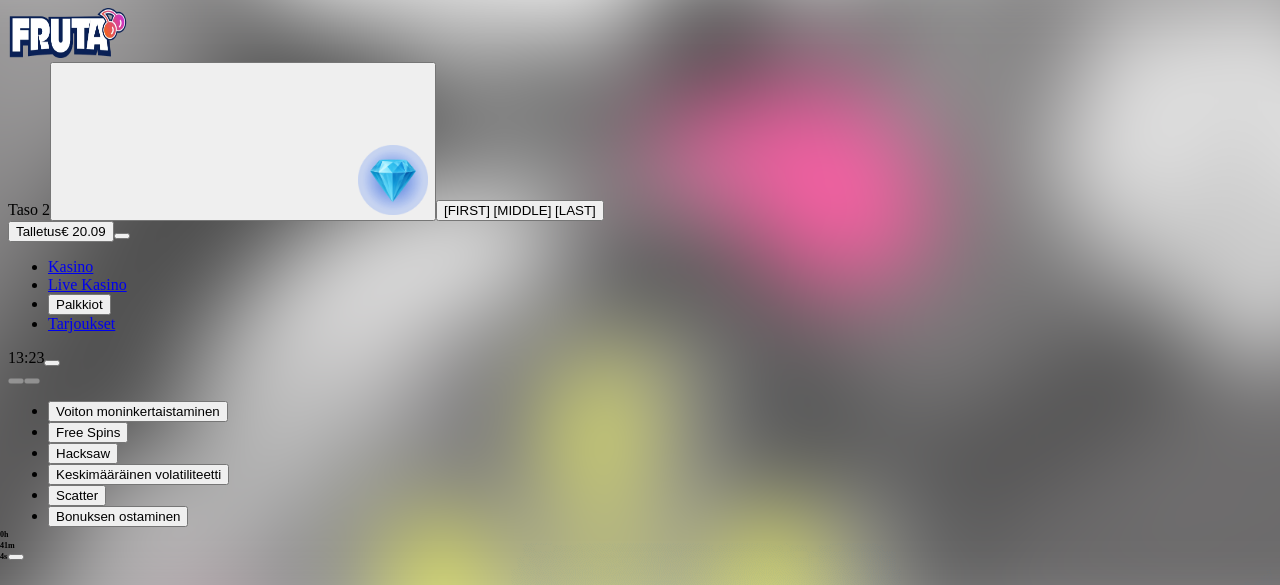 click at bounding box center (88, 1243) 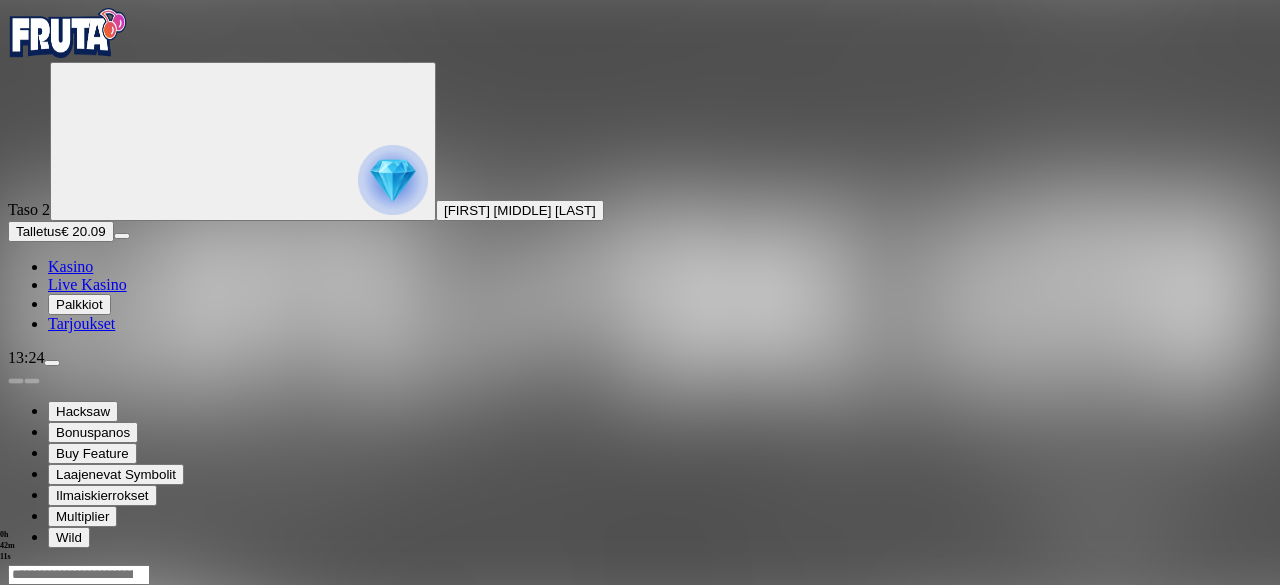 click at bounding box center [68, 33] 